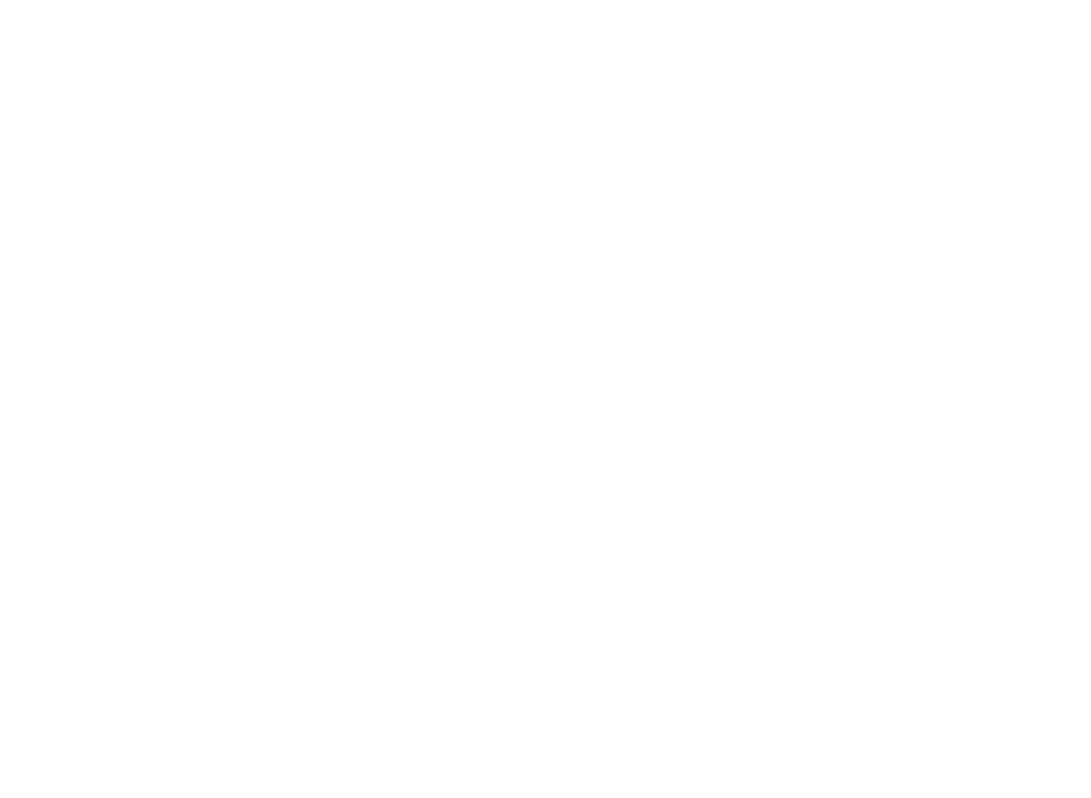 scroll, scrollTop: 0, scrollLeft: 0, axis: both 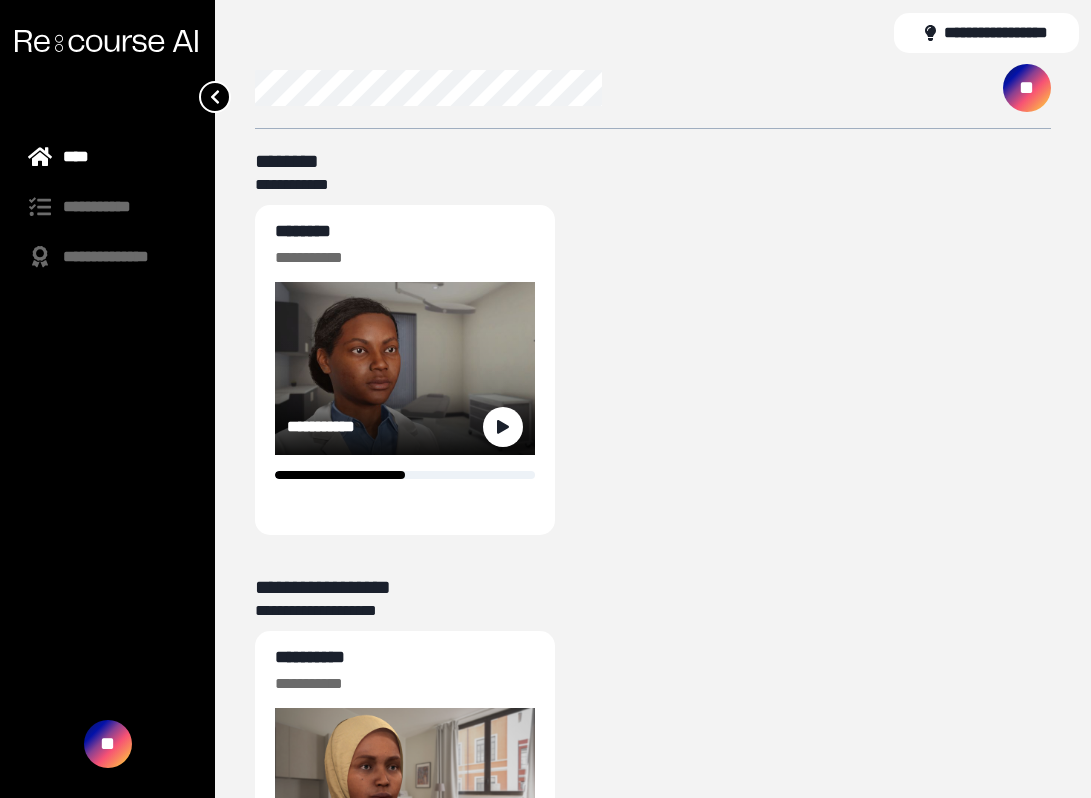 click on "********" at bounding box center [303, 231] 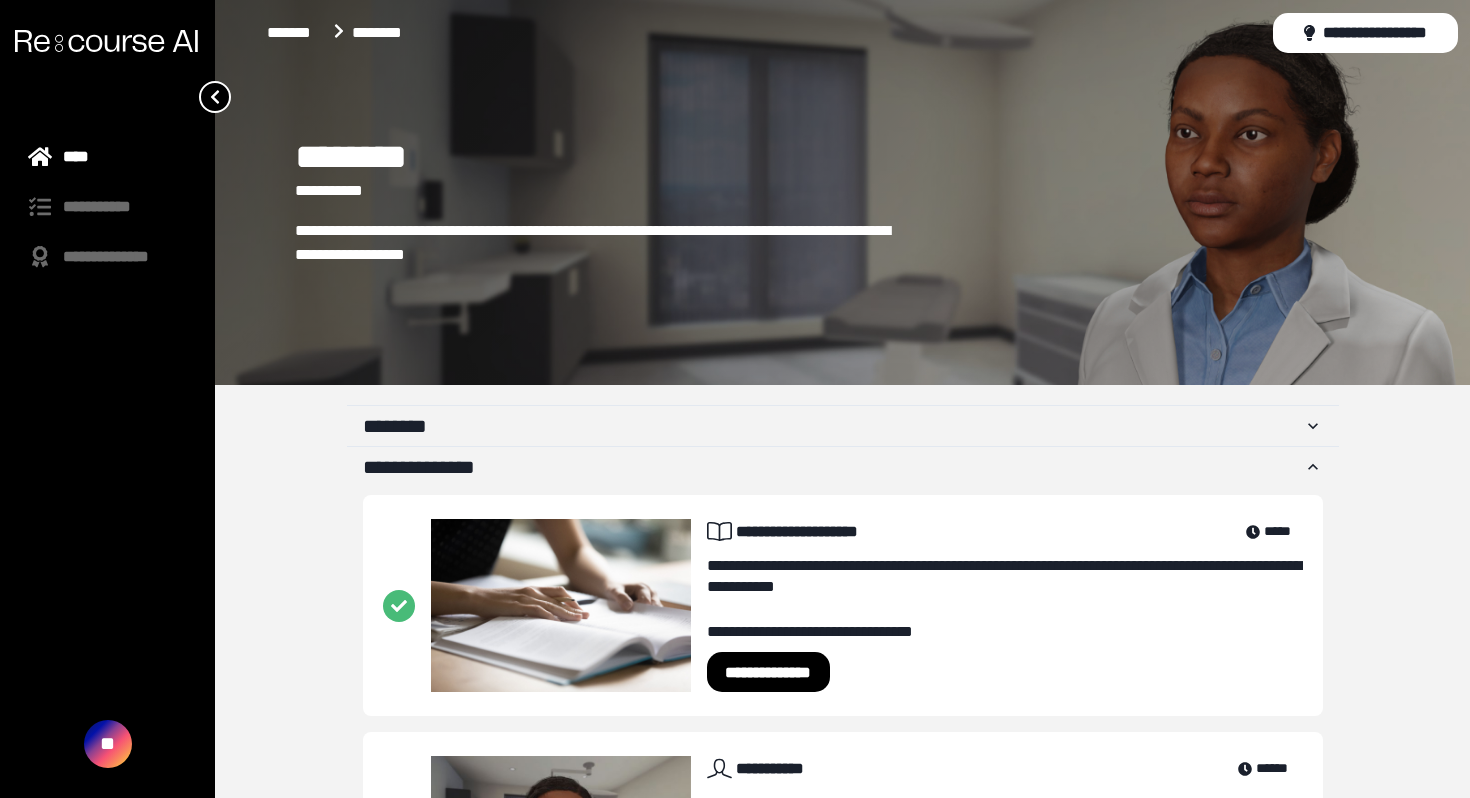 scroll, scrollTop: 196, scrollLeft: 0, axis: vertical 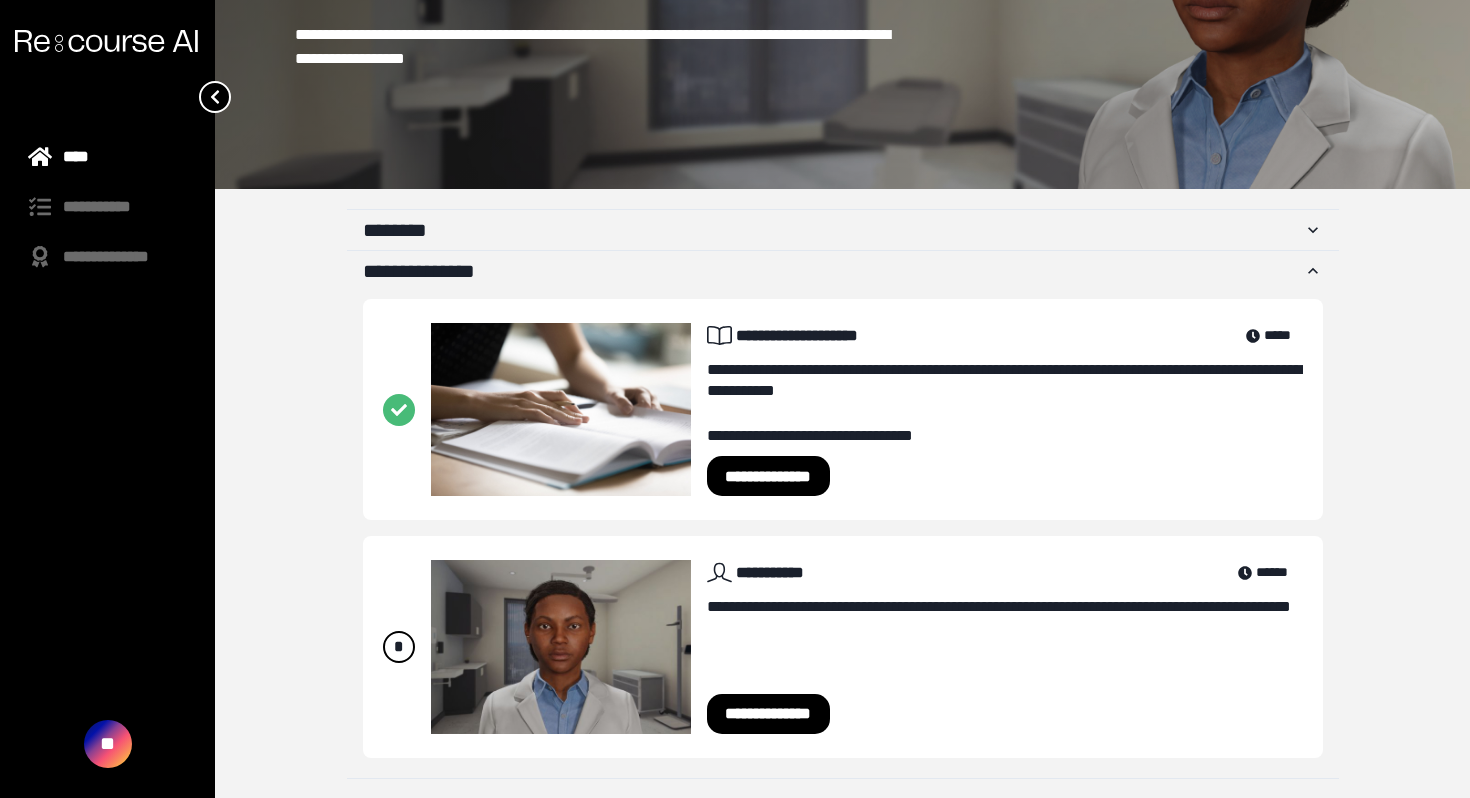 click on "**********" at bounding box center (769, 714) 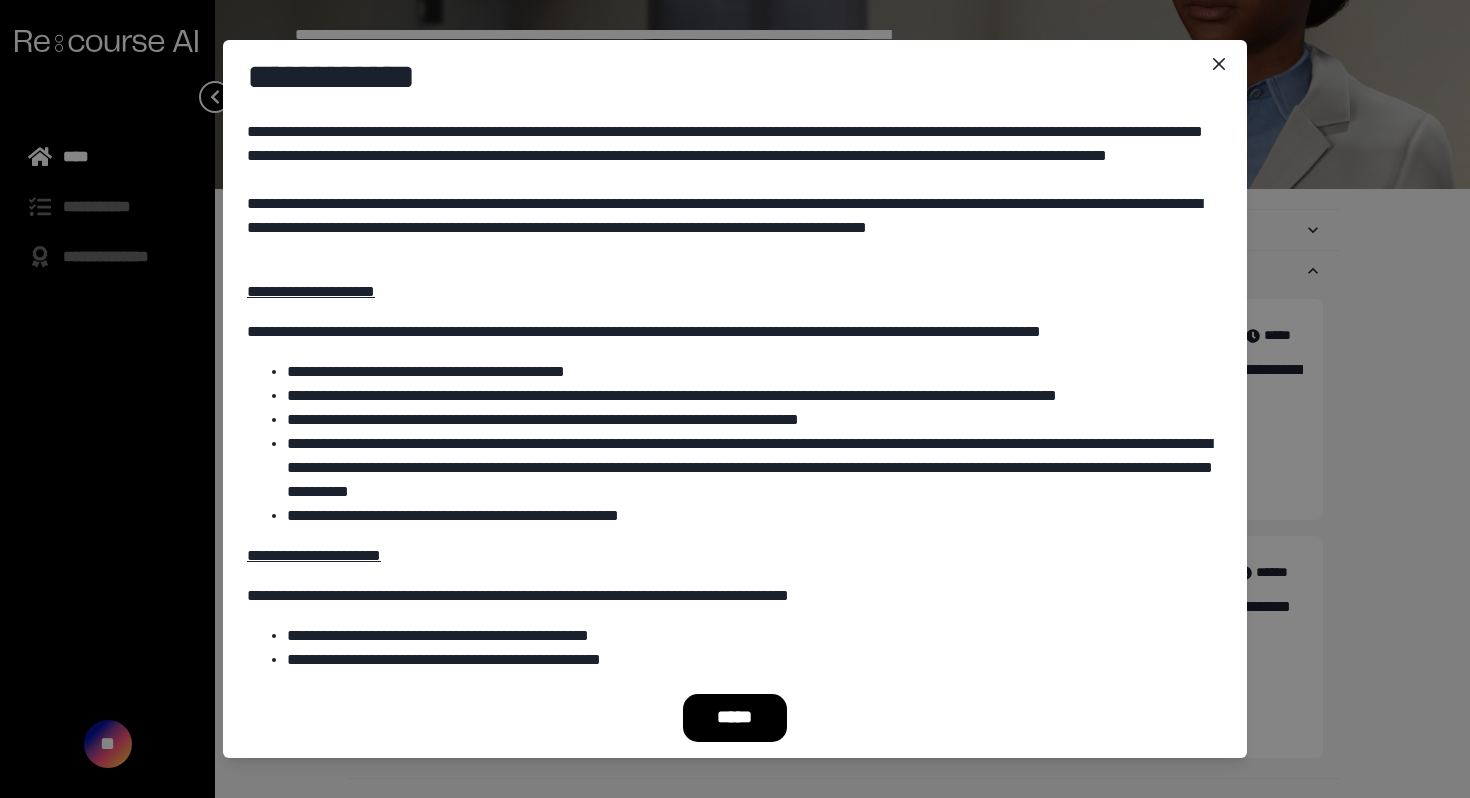 scroll, scrollTop: 0, scrollLeft: 0, axis: both 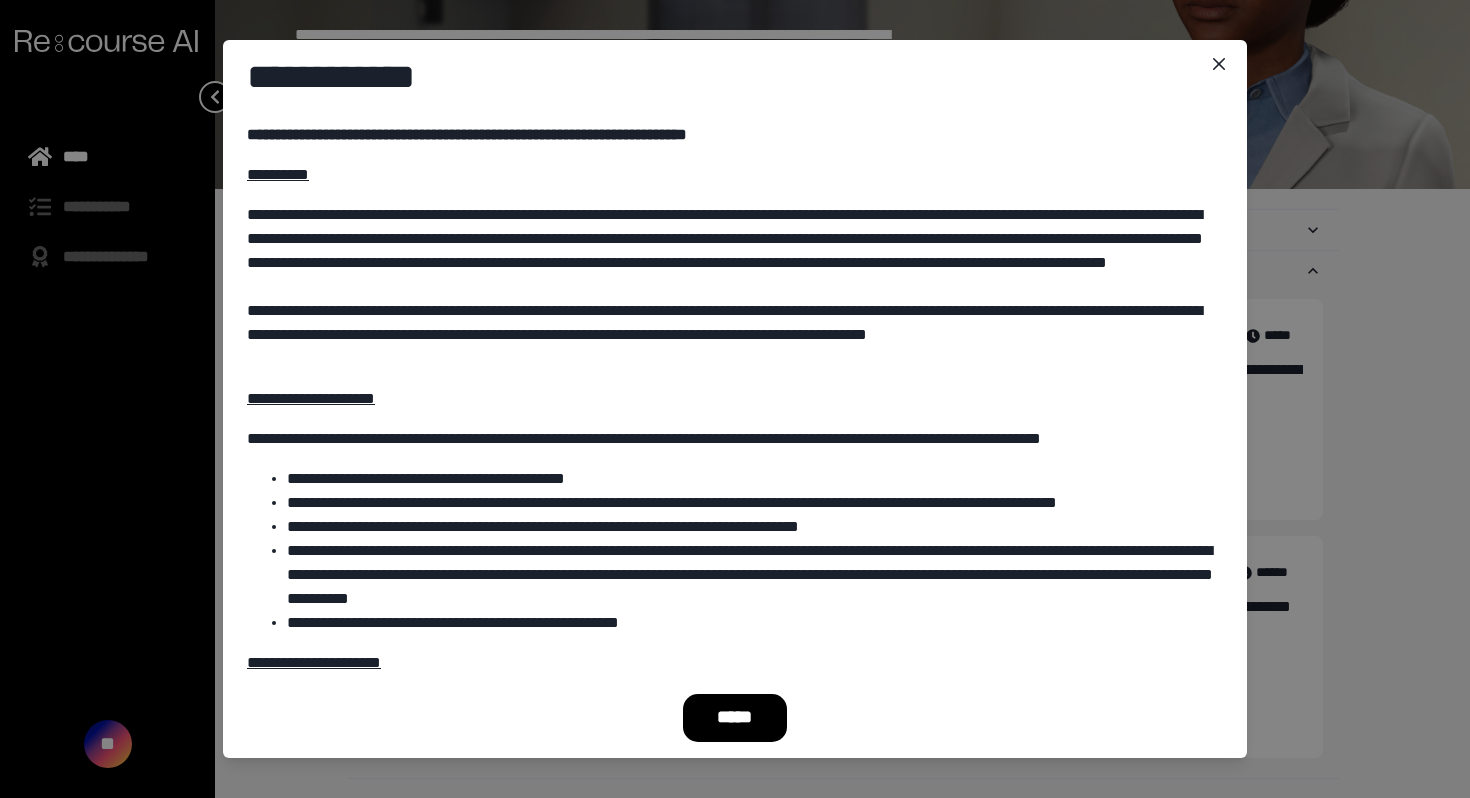 drag, startPoint x: 740, startPoint y: 728, endPoint x: 755, endPoint y: 465, distance: 263.4274 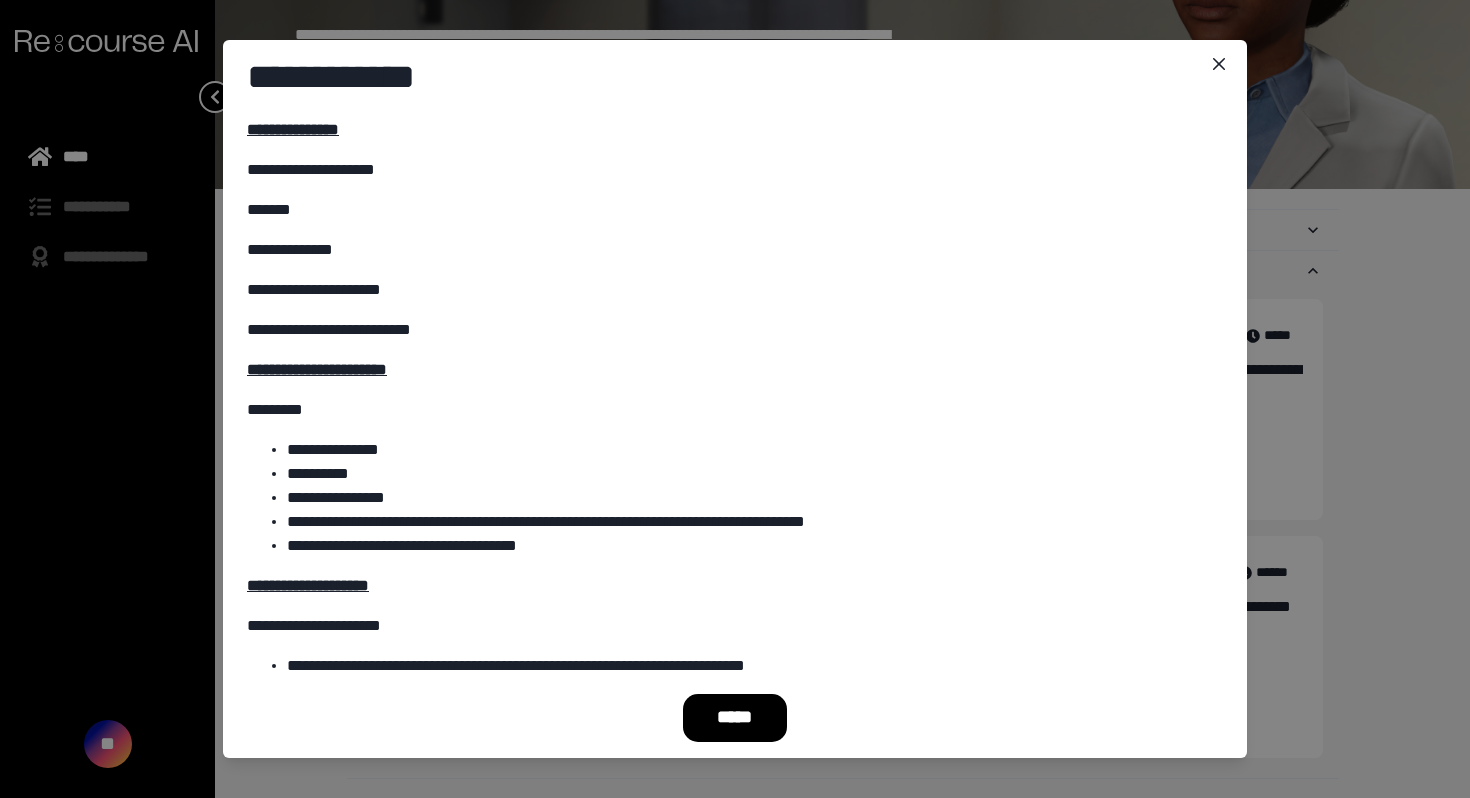 scroll, scrollTop: 1331, scrollLeft: 0, axis: vertical 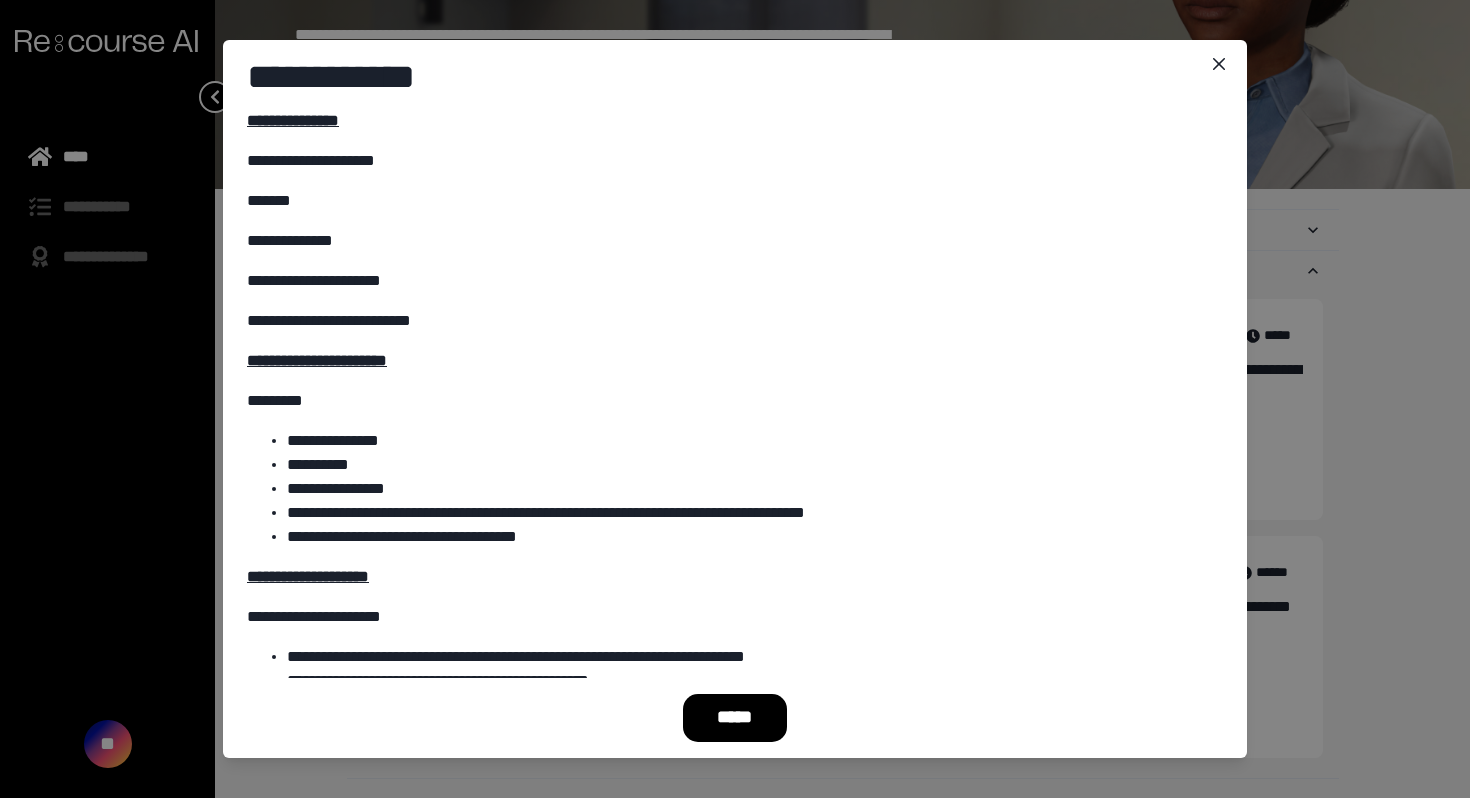 click on "*****" at bounding box center (735, 718) 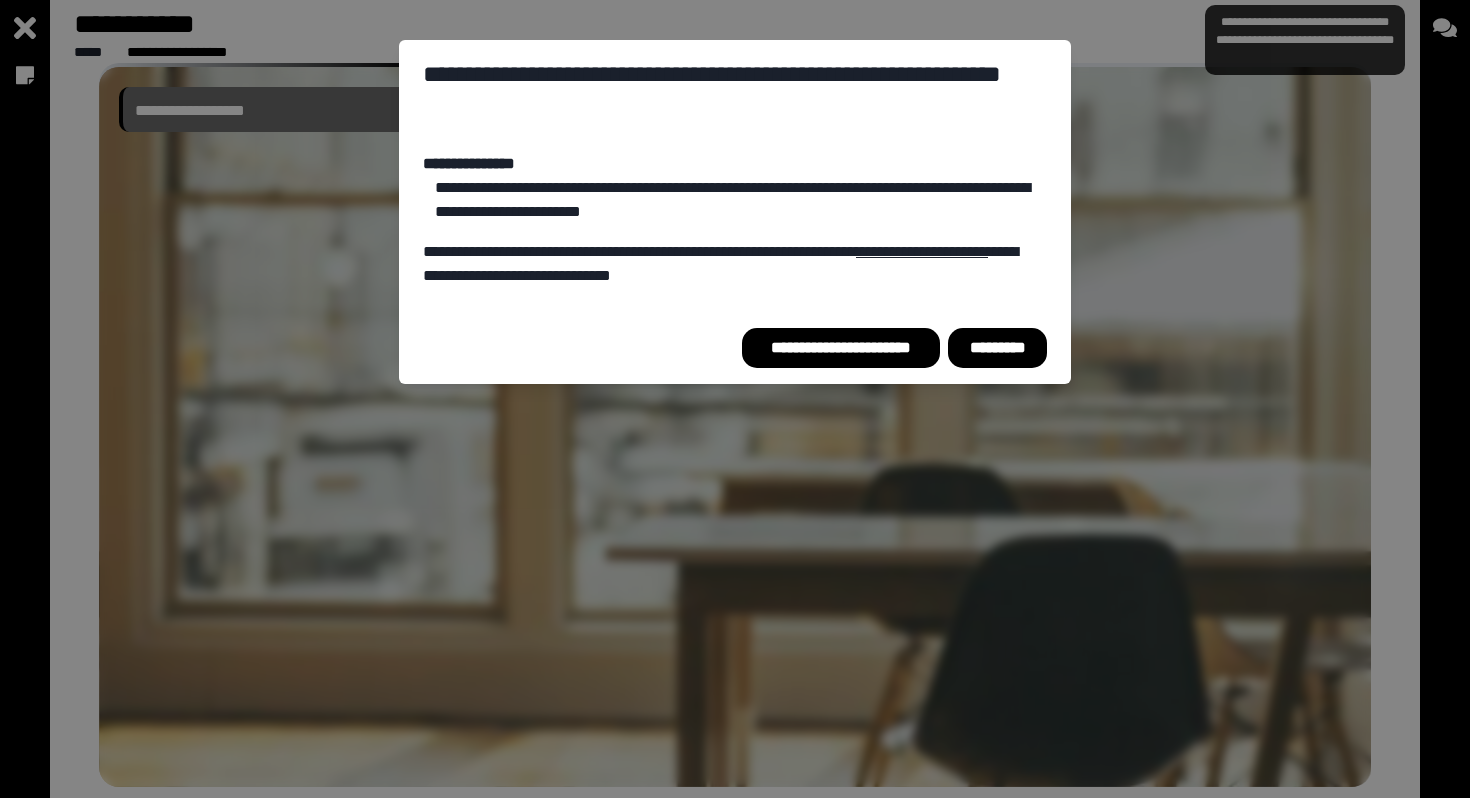 click on "*********" at bounding box center [997, 348] 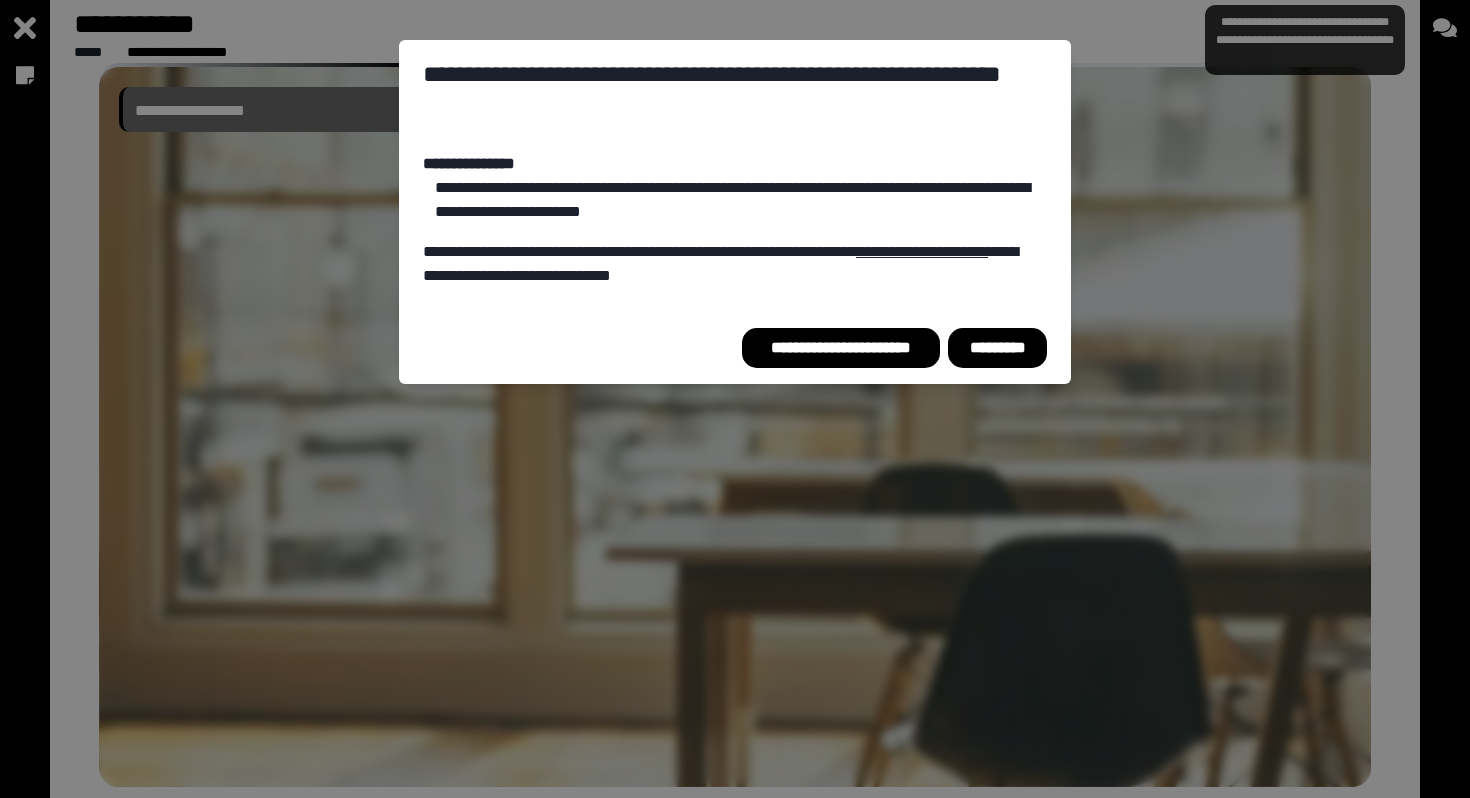 click on "*********" at bounding box center (997, 348) 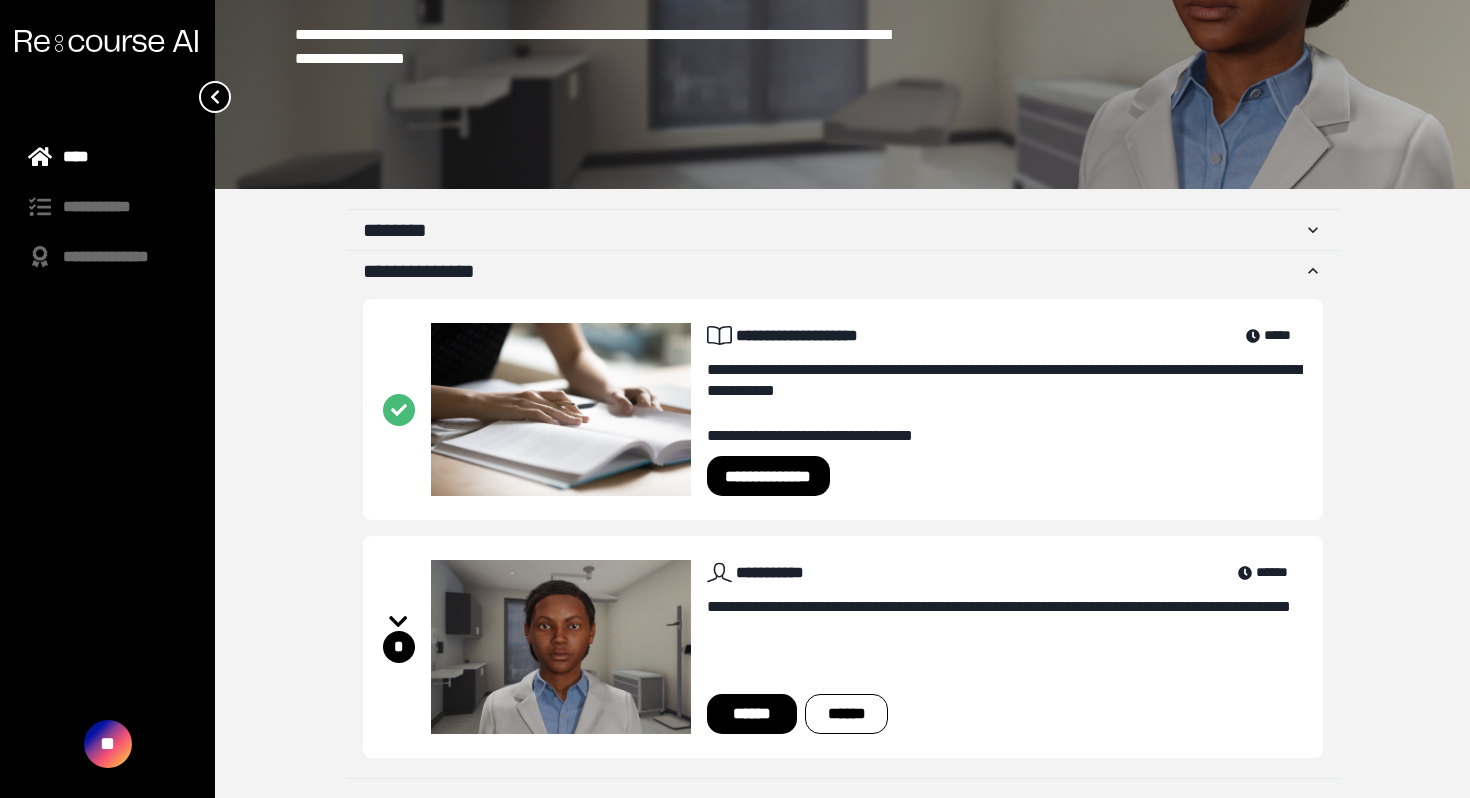 click on "******" at bounding box center [752, 714] 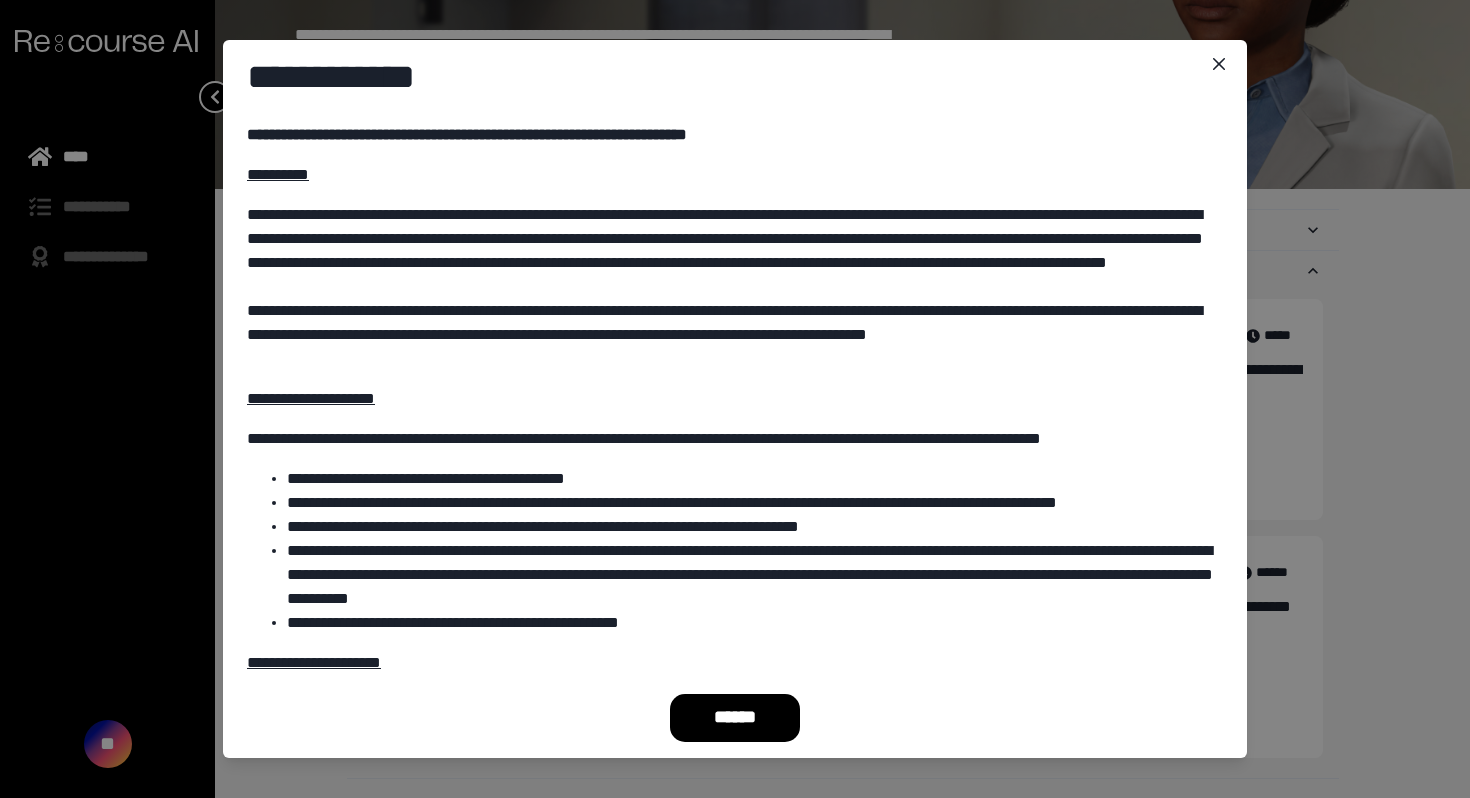 click on "******" at bounding box center [735, 718] 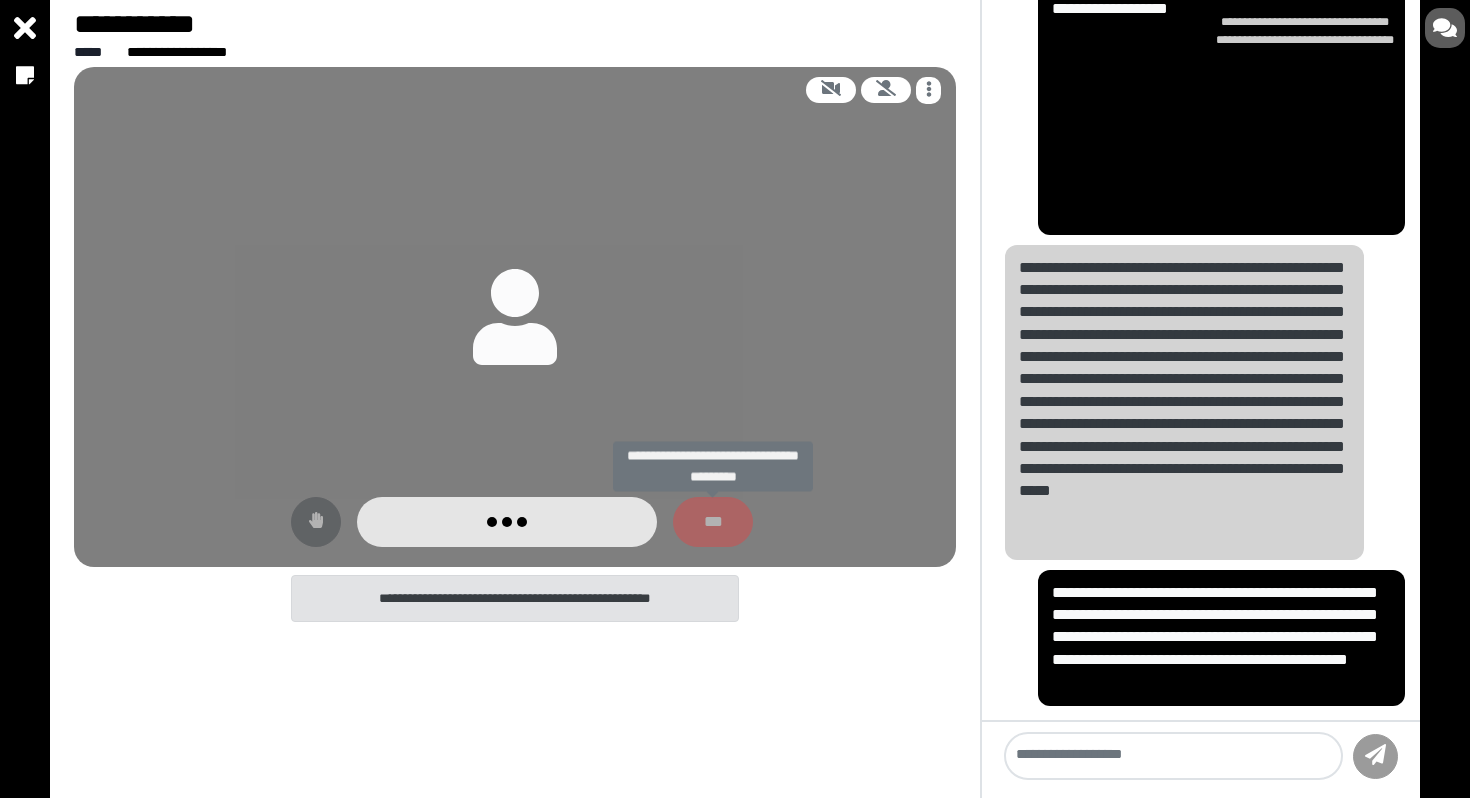 scroll, scrollTop: 1071, scrollLeft: 0, axis: vertical 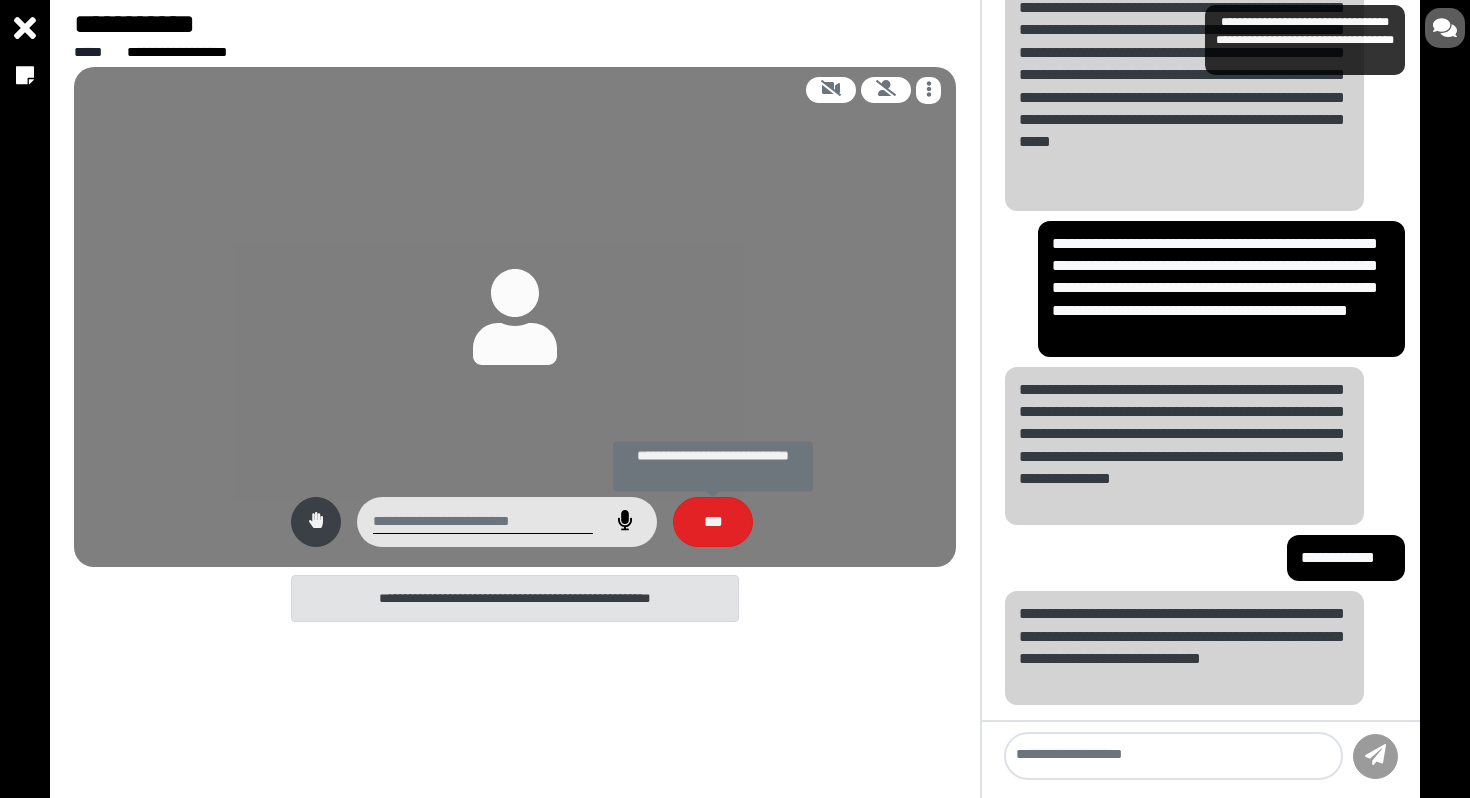 click on "***" at bounding box center [713, 522] 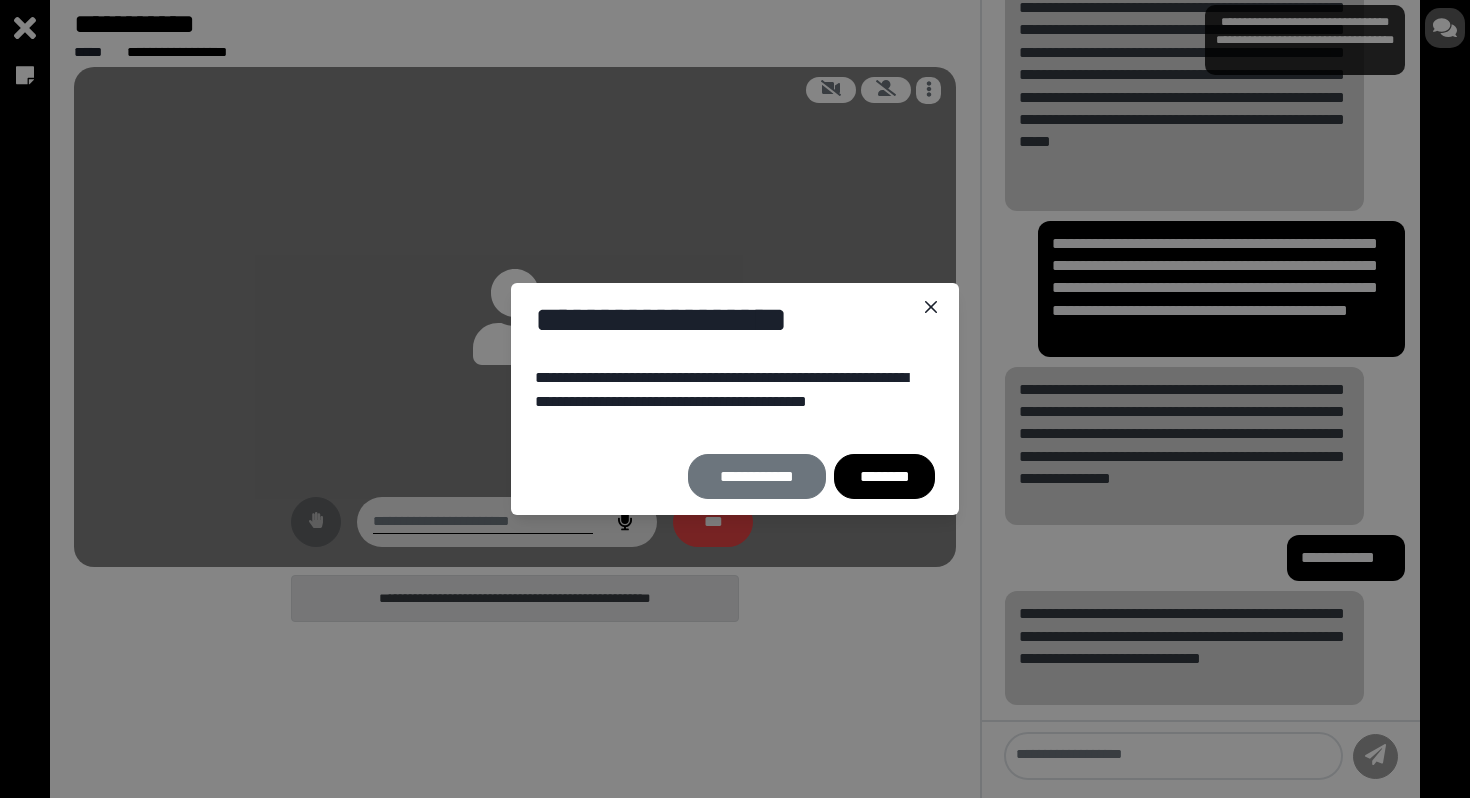 click on "********" at bounding box center [884, 476] 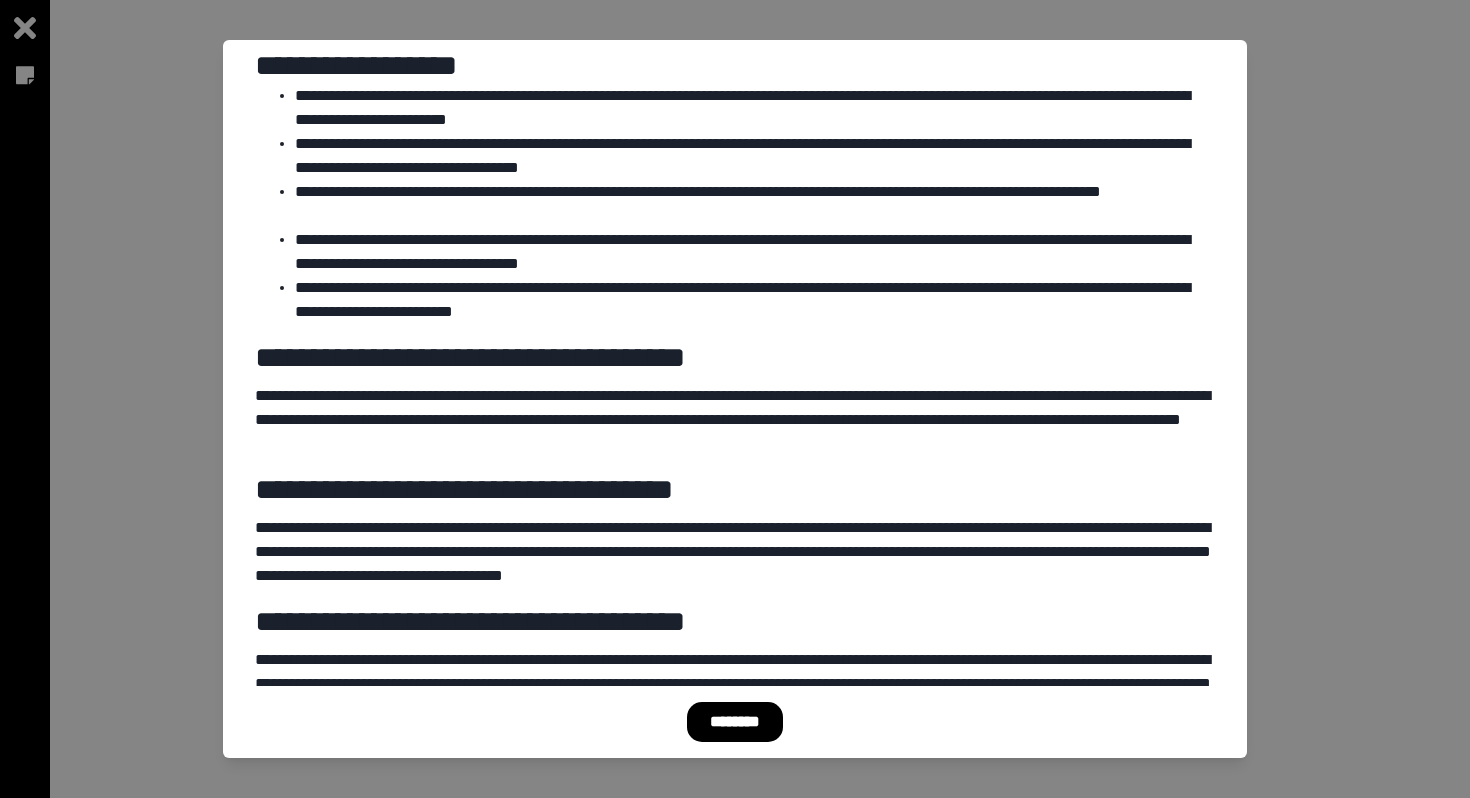 scroll, scrollTop: 0, scrollLeft: 0, axis: both 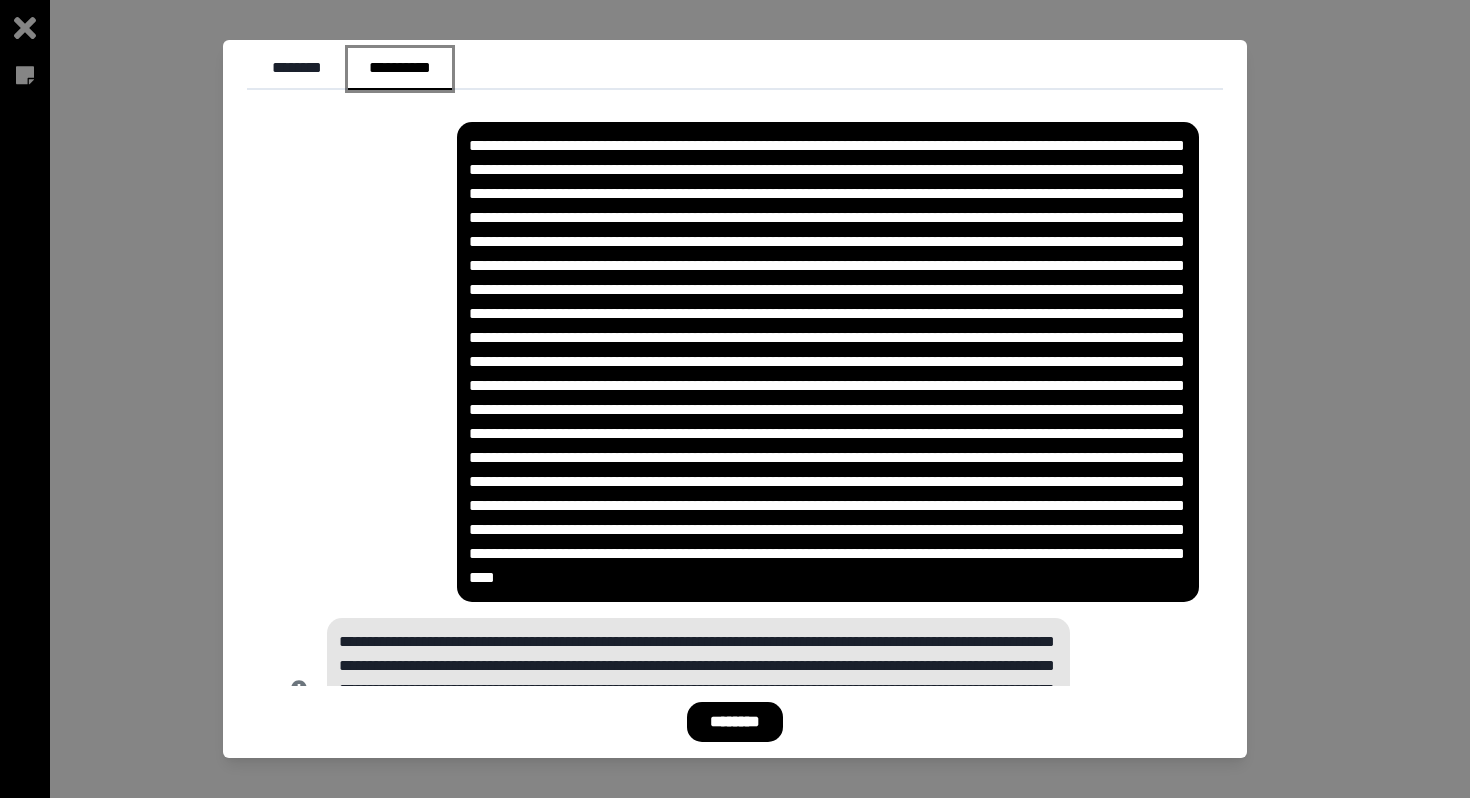 click on "**********" at bounding box center [400, 69] 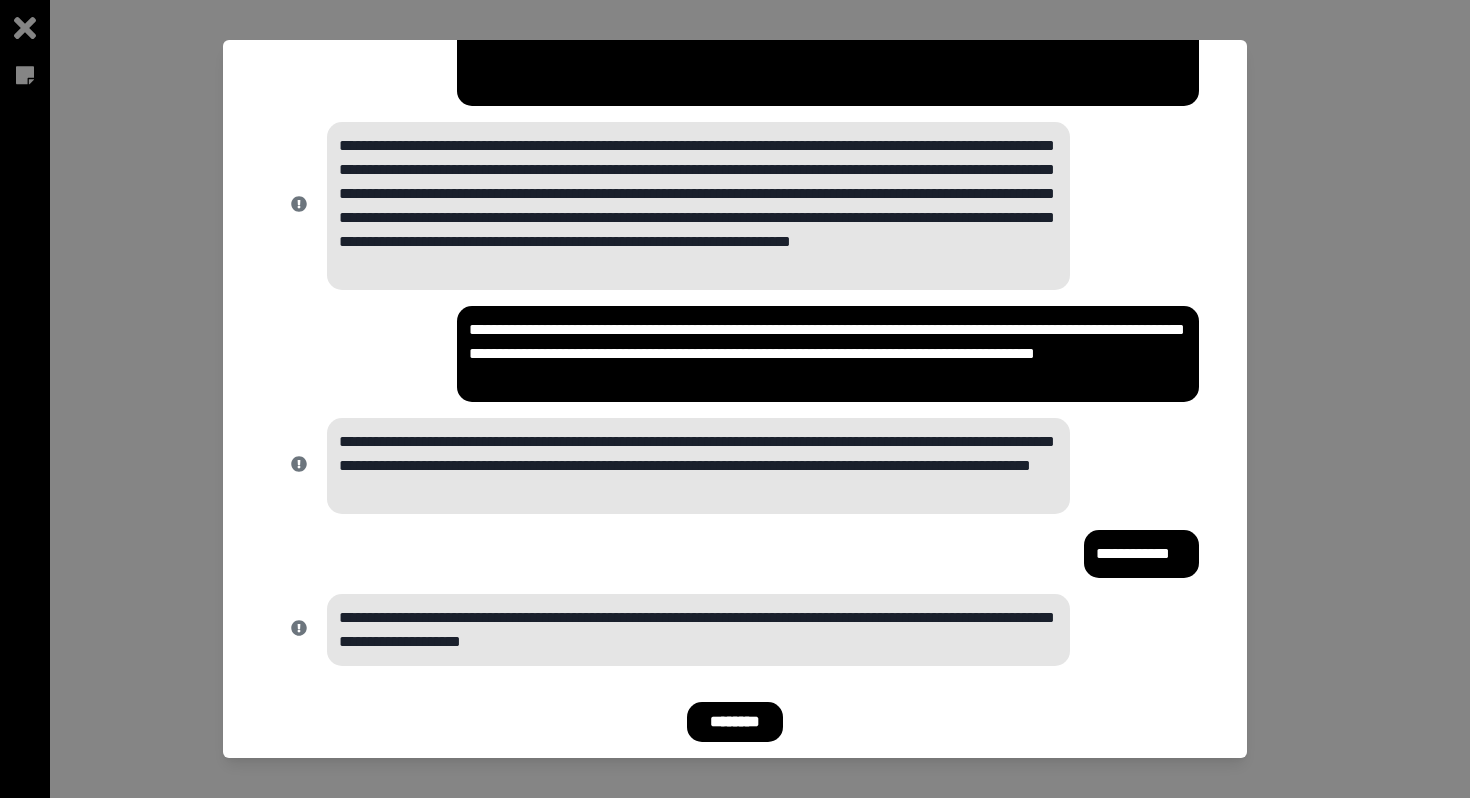 scroll, scrollTop: 612, scrollLeft: 0, axis: vertical 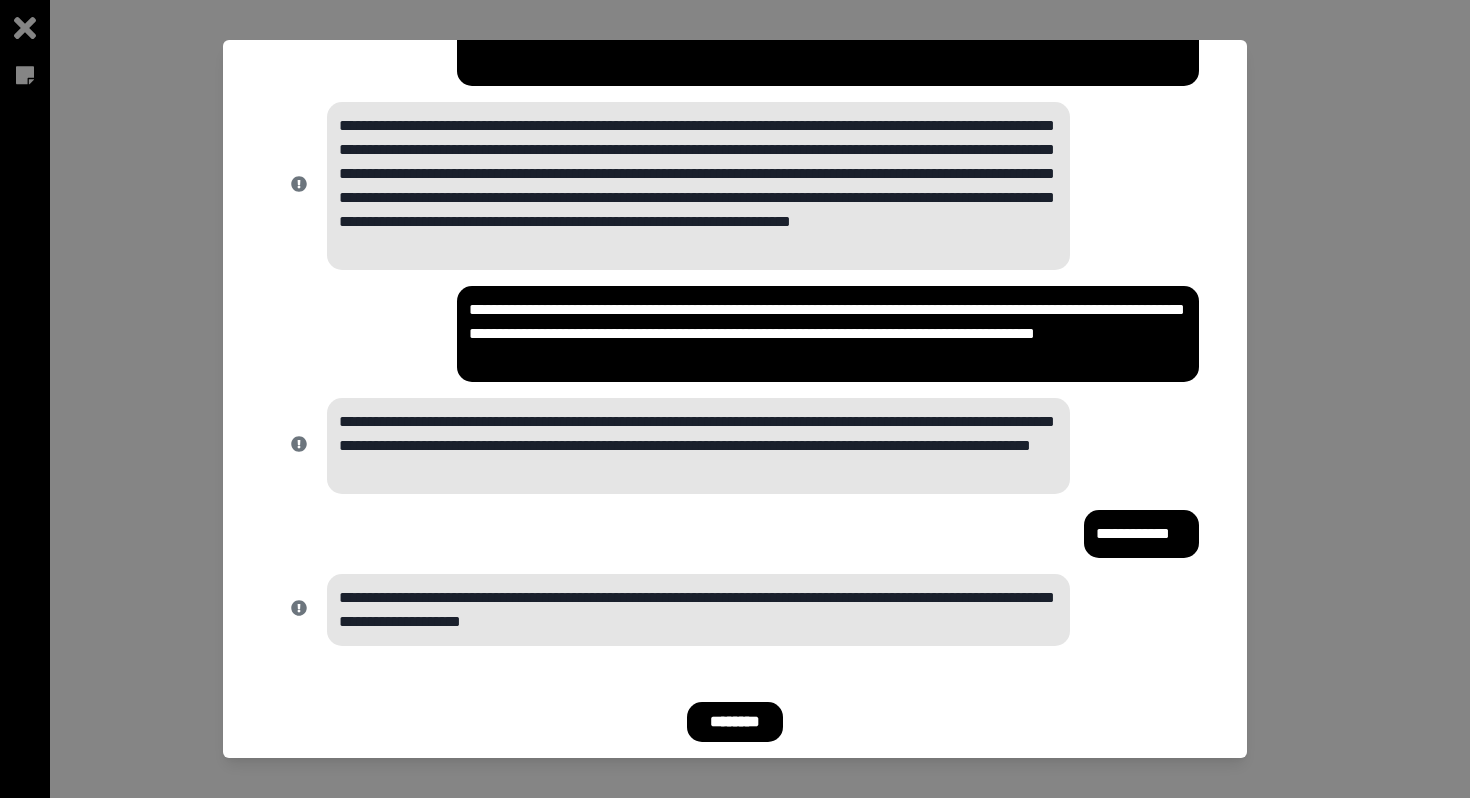 click on "********" at bounding box center (735, 722) 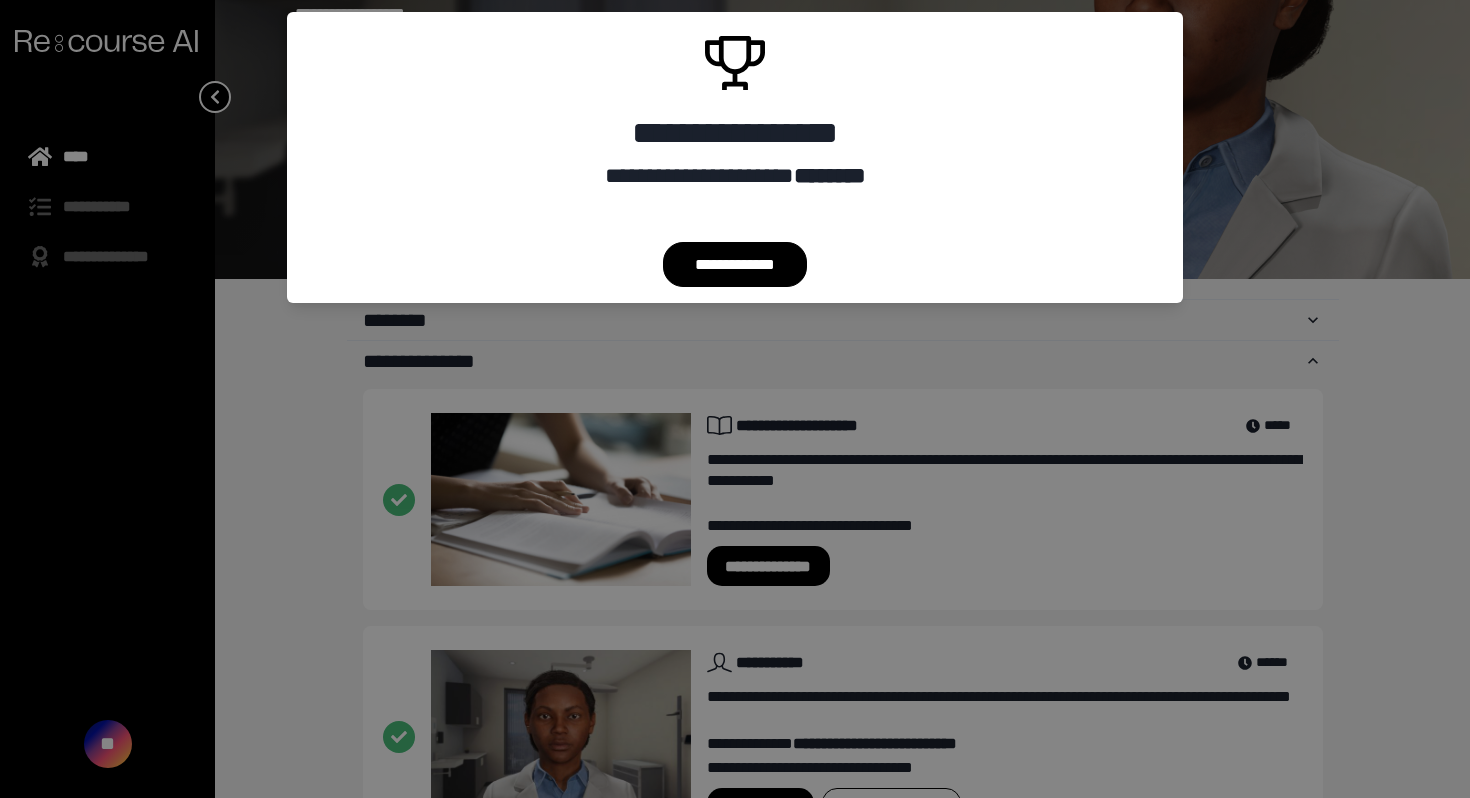 click on "**********" at bounding box center [734, 264] 